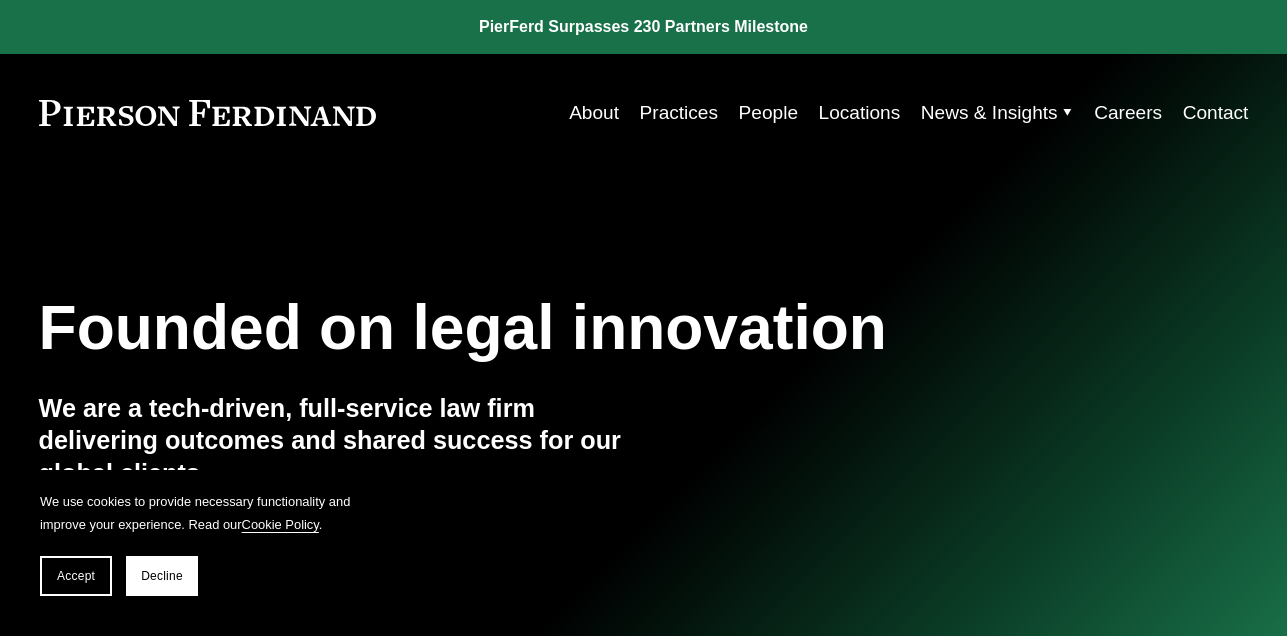 scroll, scrollTop: 0, scrollLeft: 0, axis: both 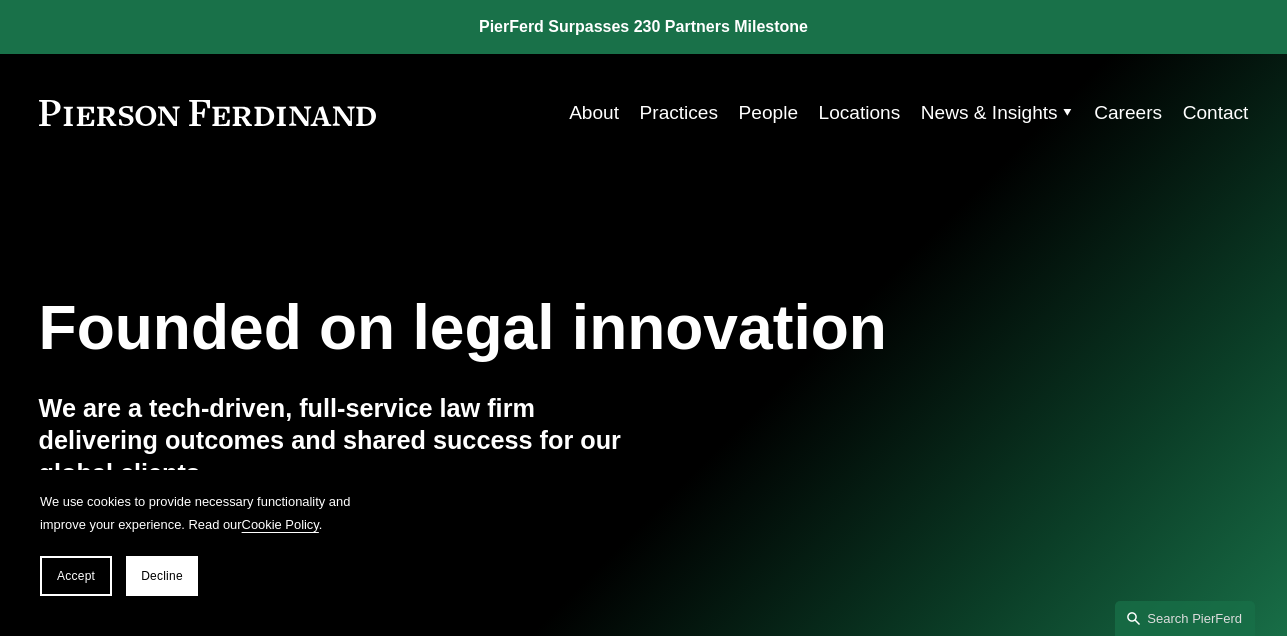 click on "Practices" at bounding box center [679, 113] 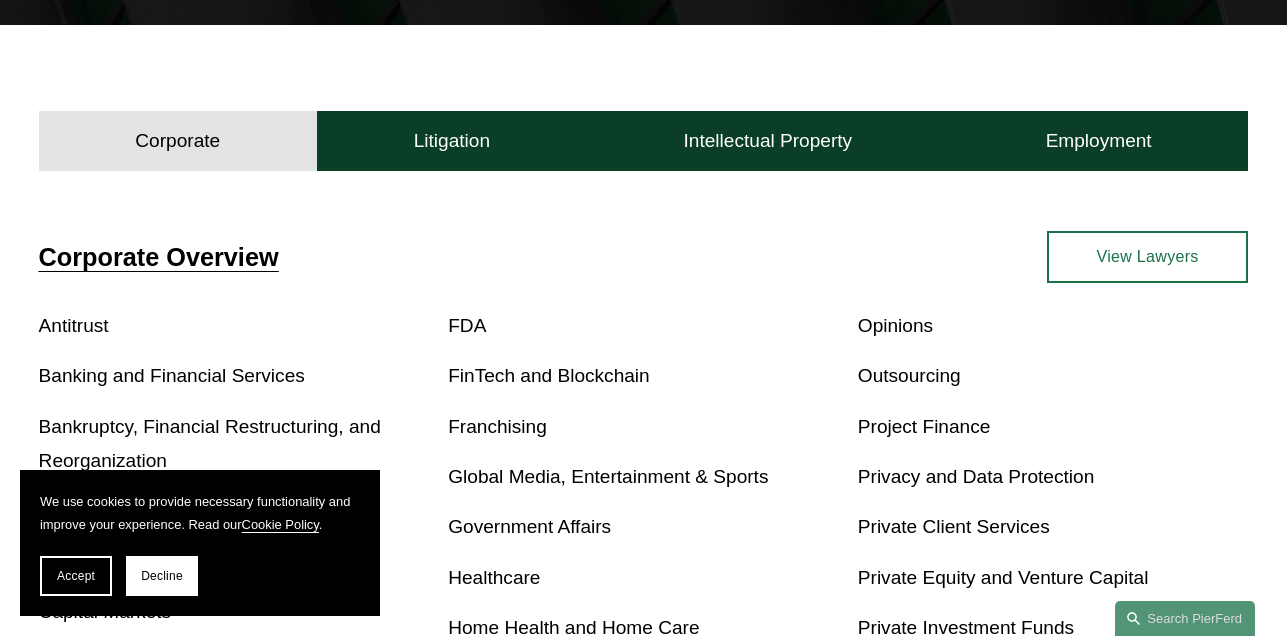 scroll, scrollTop: 639, scrollLeft: 0, axis: vertical 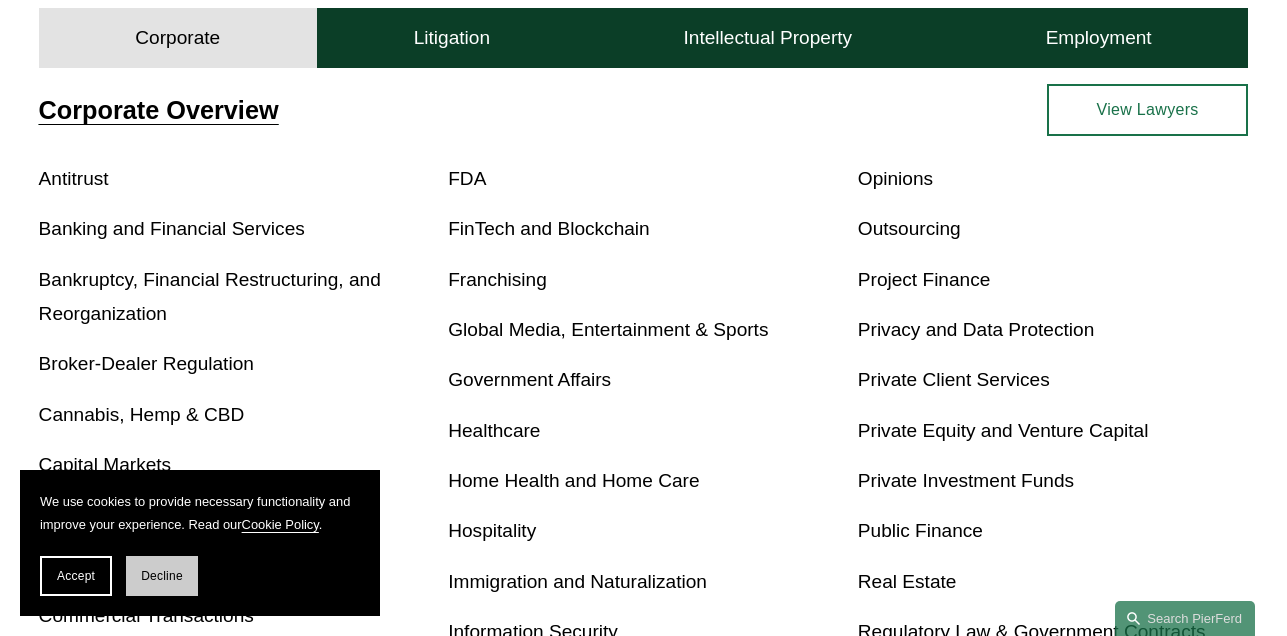 click on "Decline" at bounding box center [162, 576] 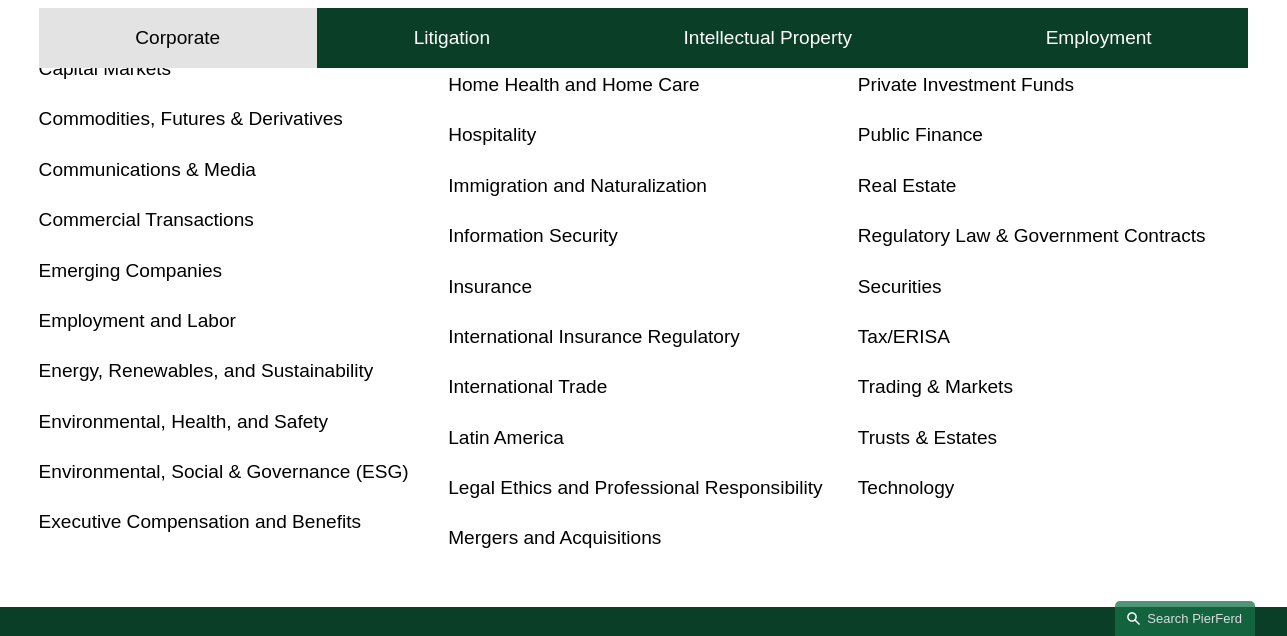scroll, scrollTop: 632, scrollLeft: 0, axis: vertical 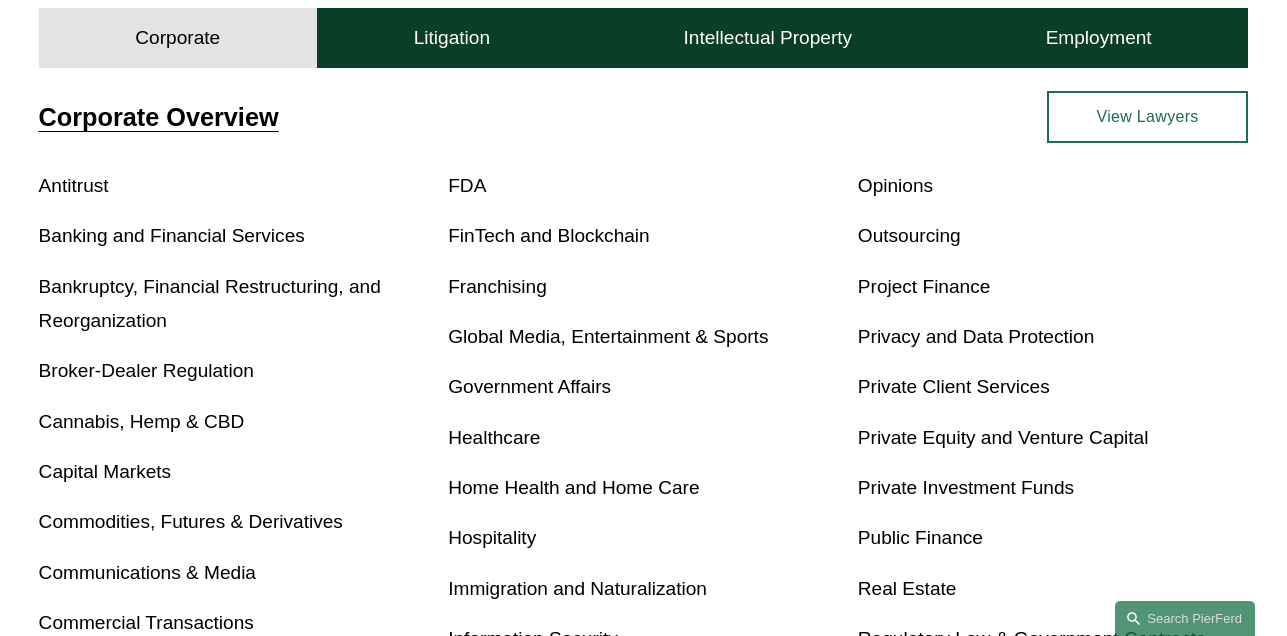 click on "FinTech and Blockchain" at bounding box center (549, 235) 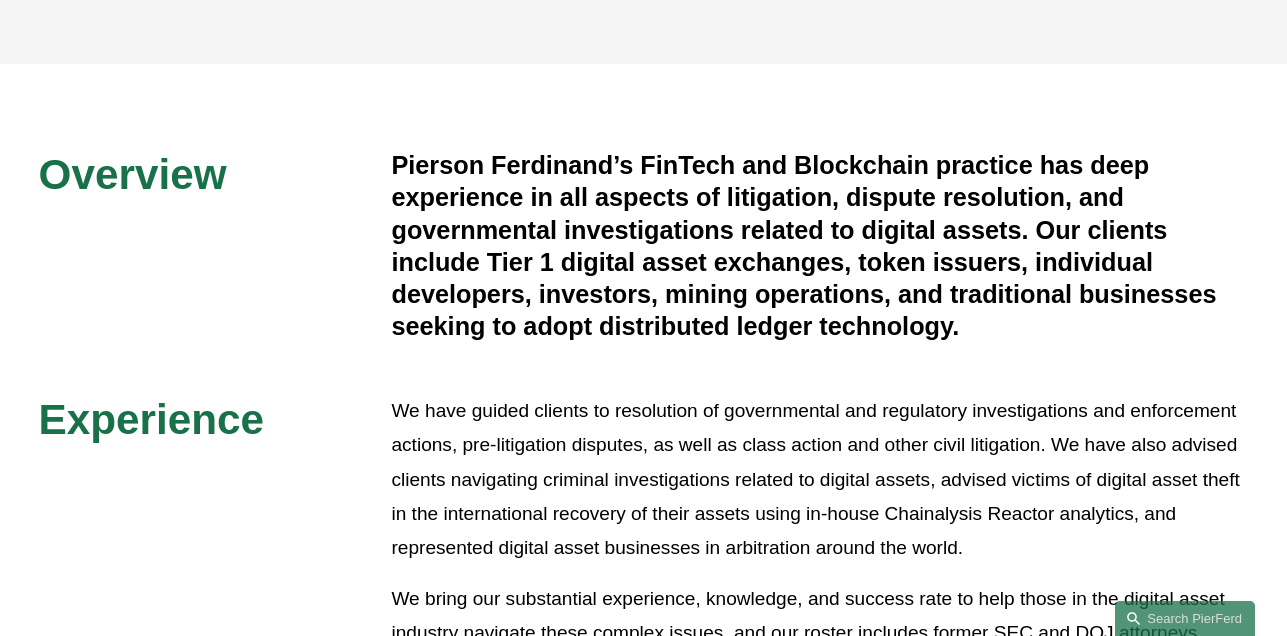 scroll, scrollTop: 0, scrollLeft: 0, axis: both 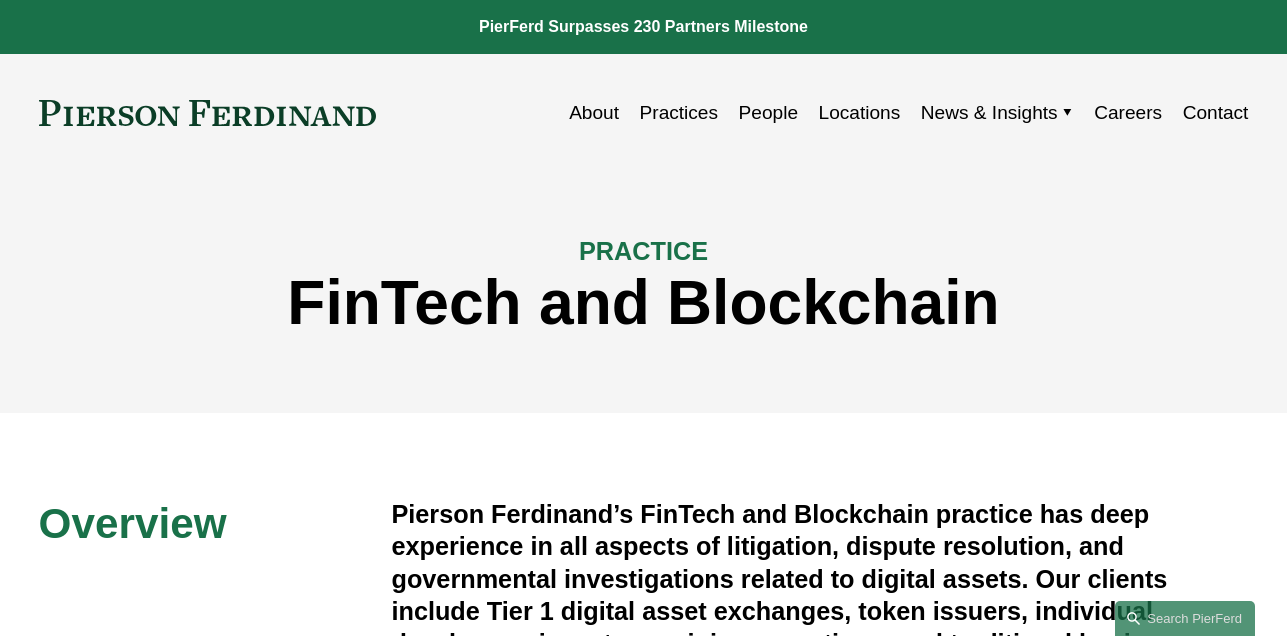click on "Practices" at bounding box center (679, 113) 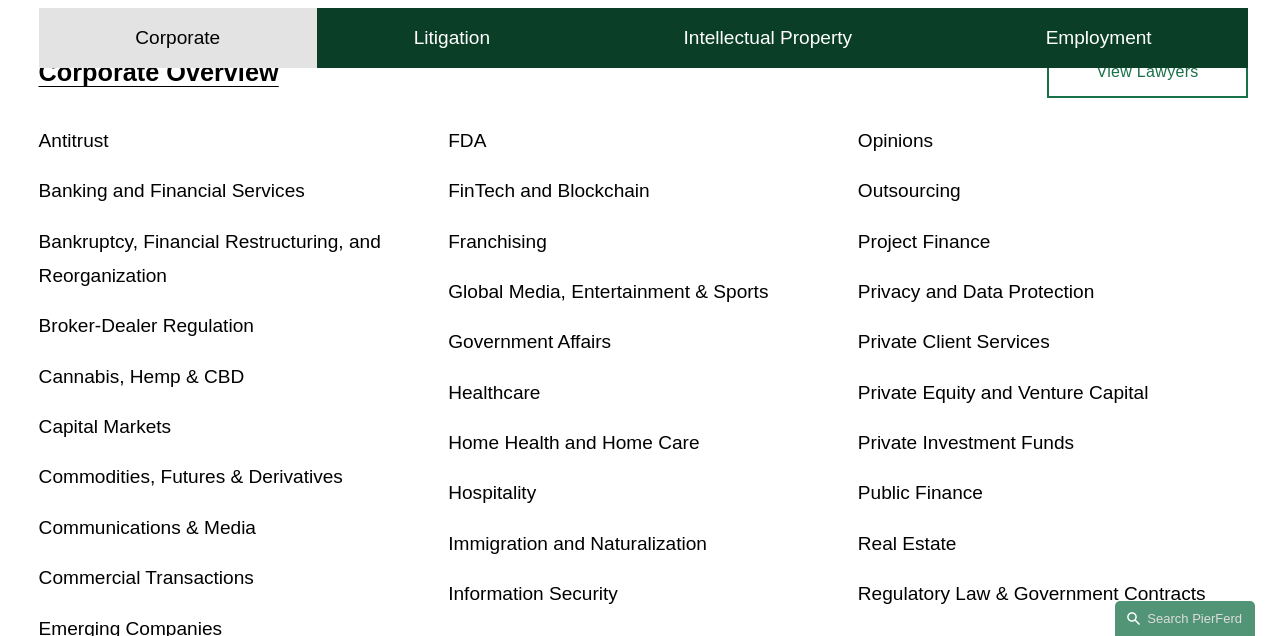 scroll, scrollTop: 680, scrollLeft: 0, axis: vertical 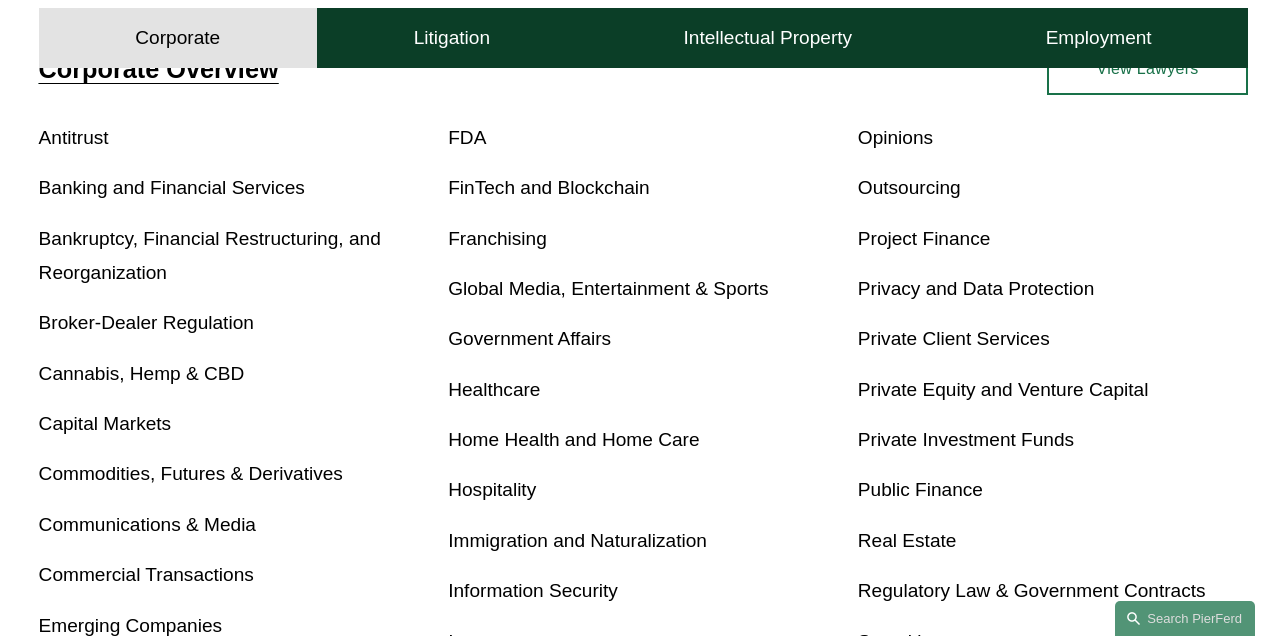 click on "Banking and Financial Services" at bounding box center [172, 187] 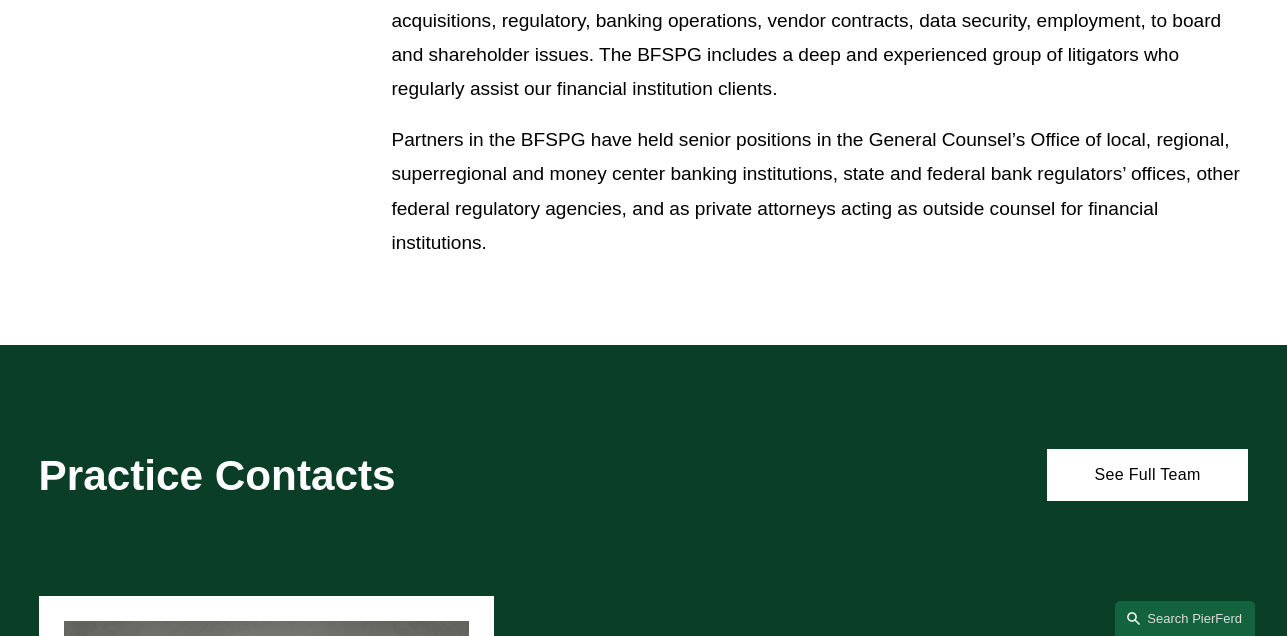 scroll, scrollTop: 1540, scrollLeft: 0, axis: vertical 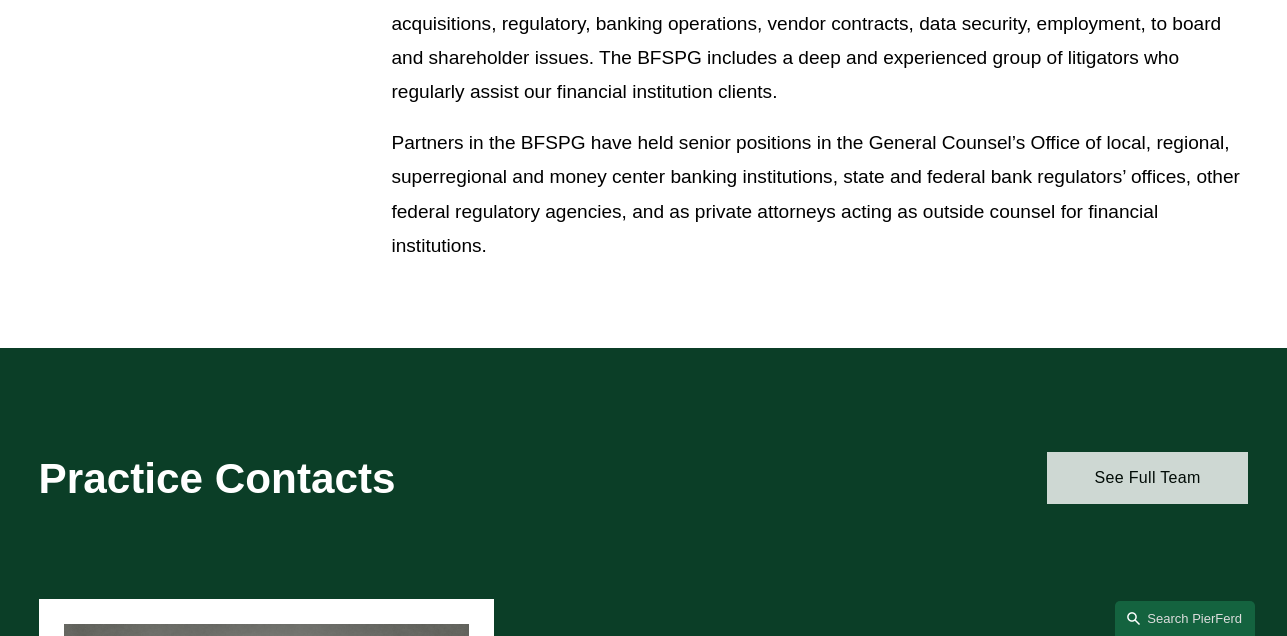 click on "See Full Team" at bounding box center [1148, 478] 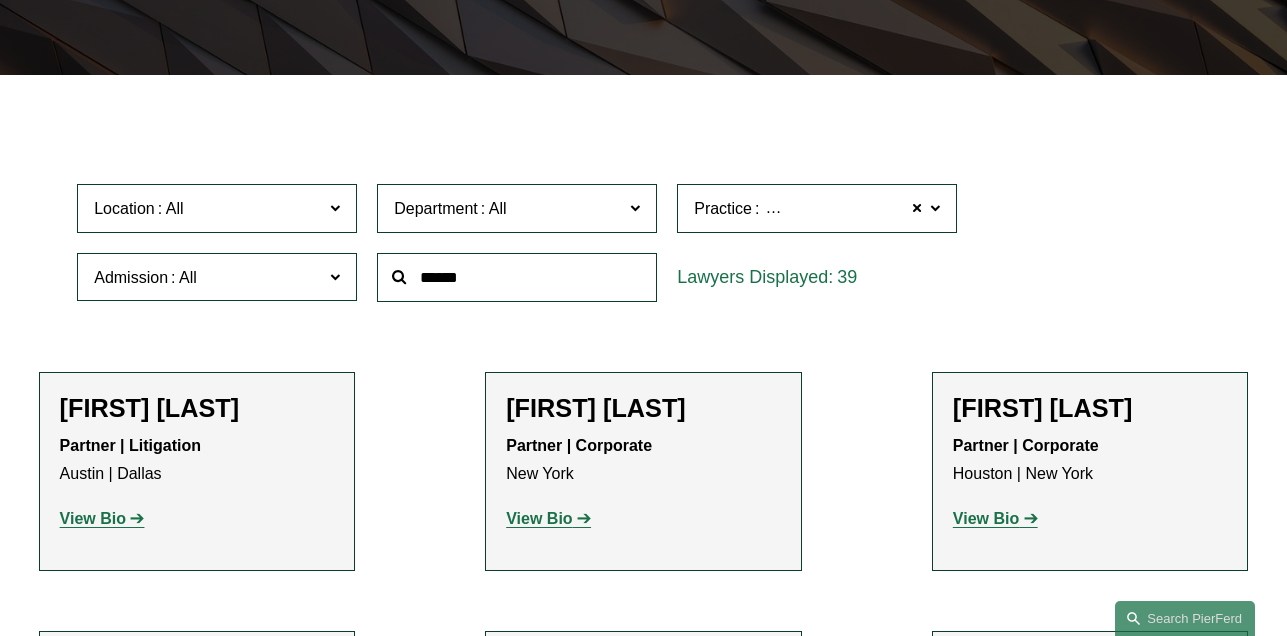 scroll, scrollTop: 405, scrollLeft: 0, axis: vertical 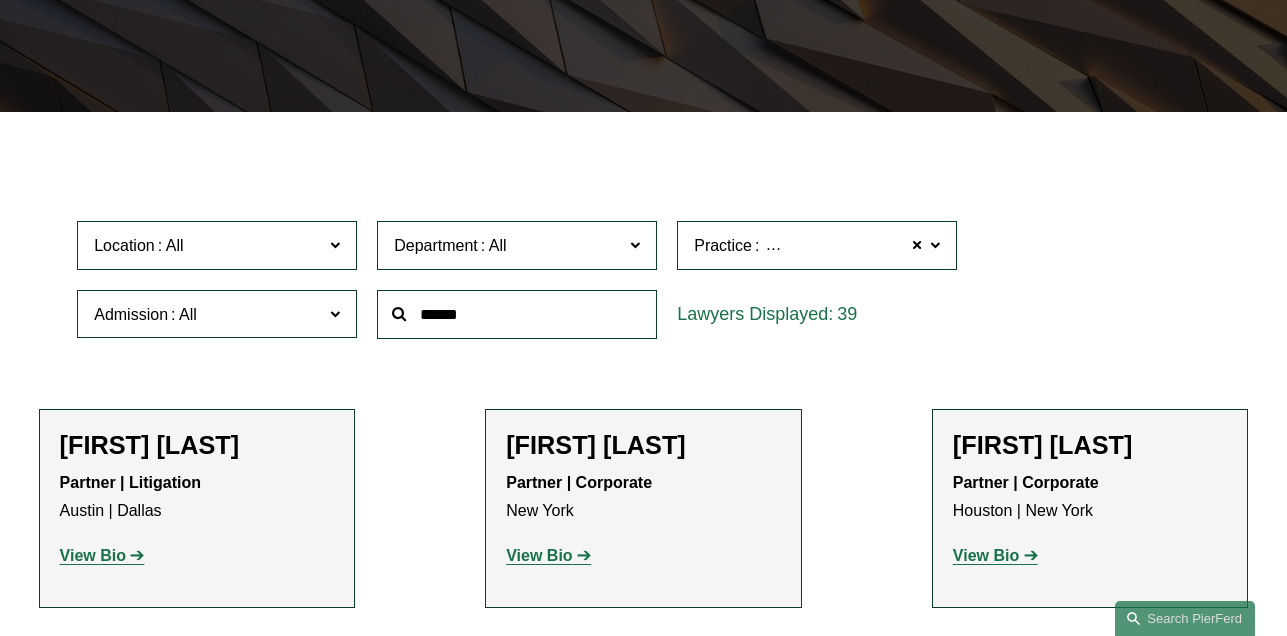 click on "Practice Banking and Financial Services" 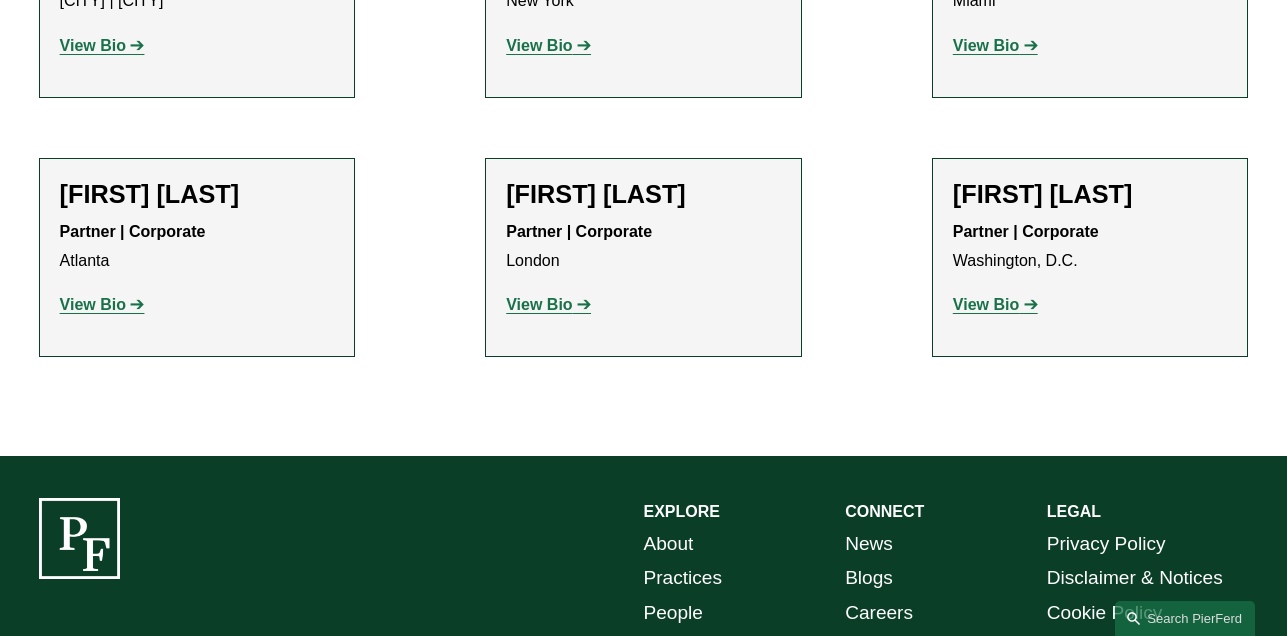 scroll, scrollTop: 3971, scrollLeft: 0, axis: vertical 